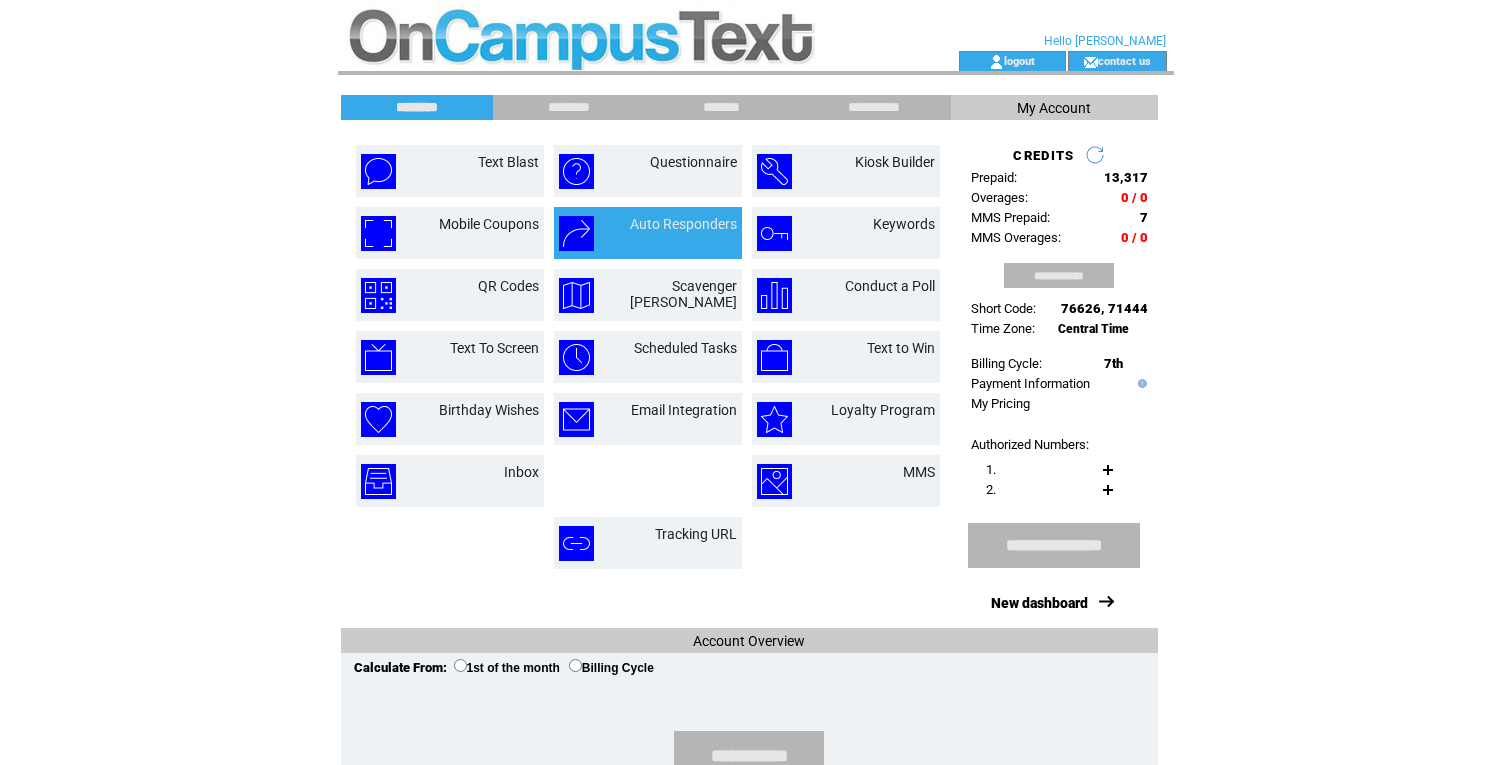scroll, scrollTop: 0, scrollLeft: 0, axis: both 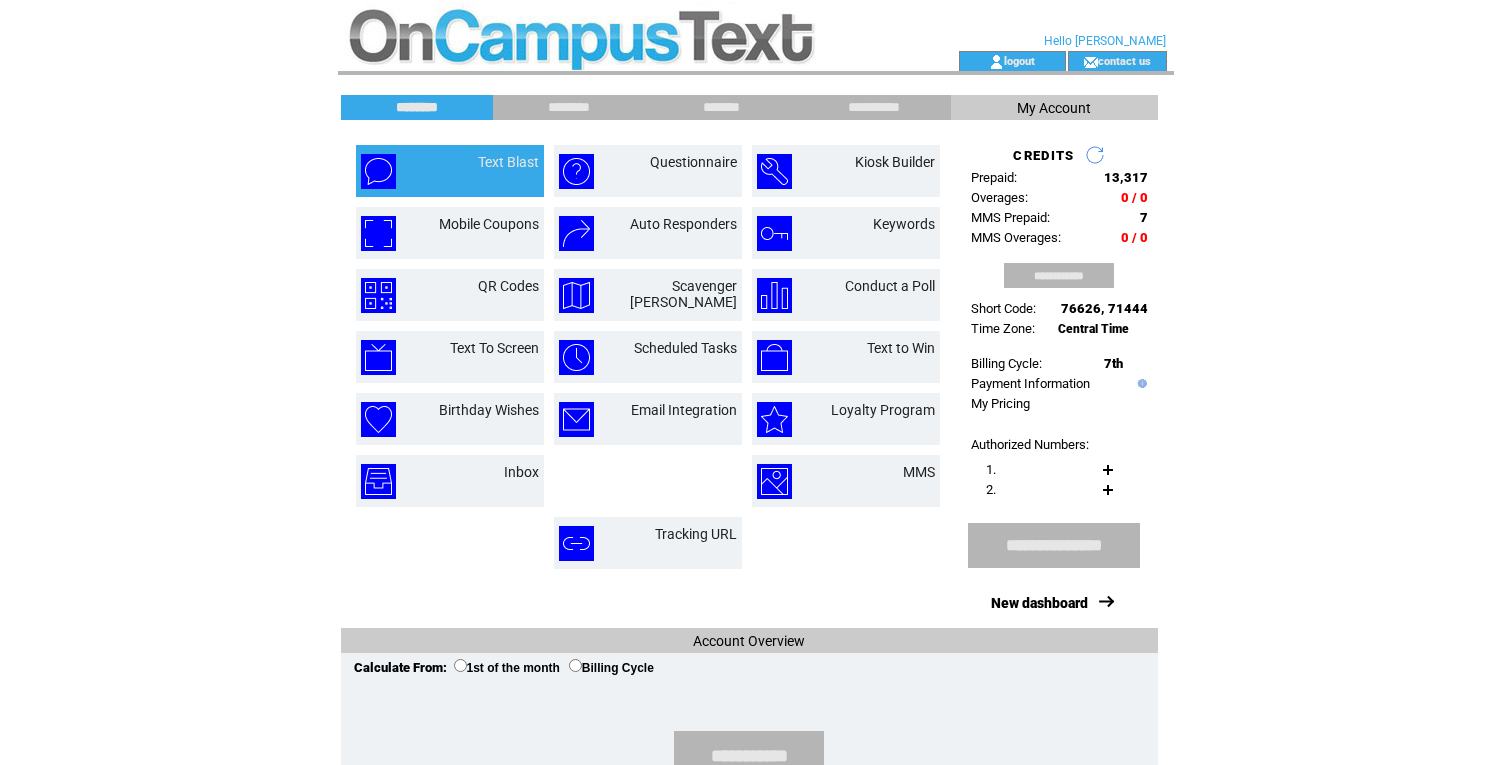 click on "Text Blast" at bounding box center (485, 171) 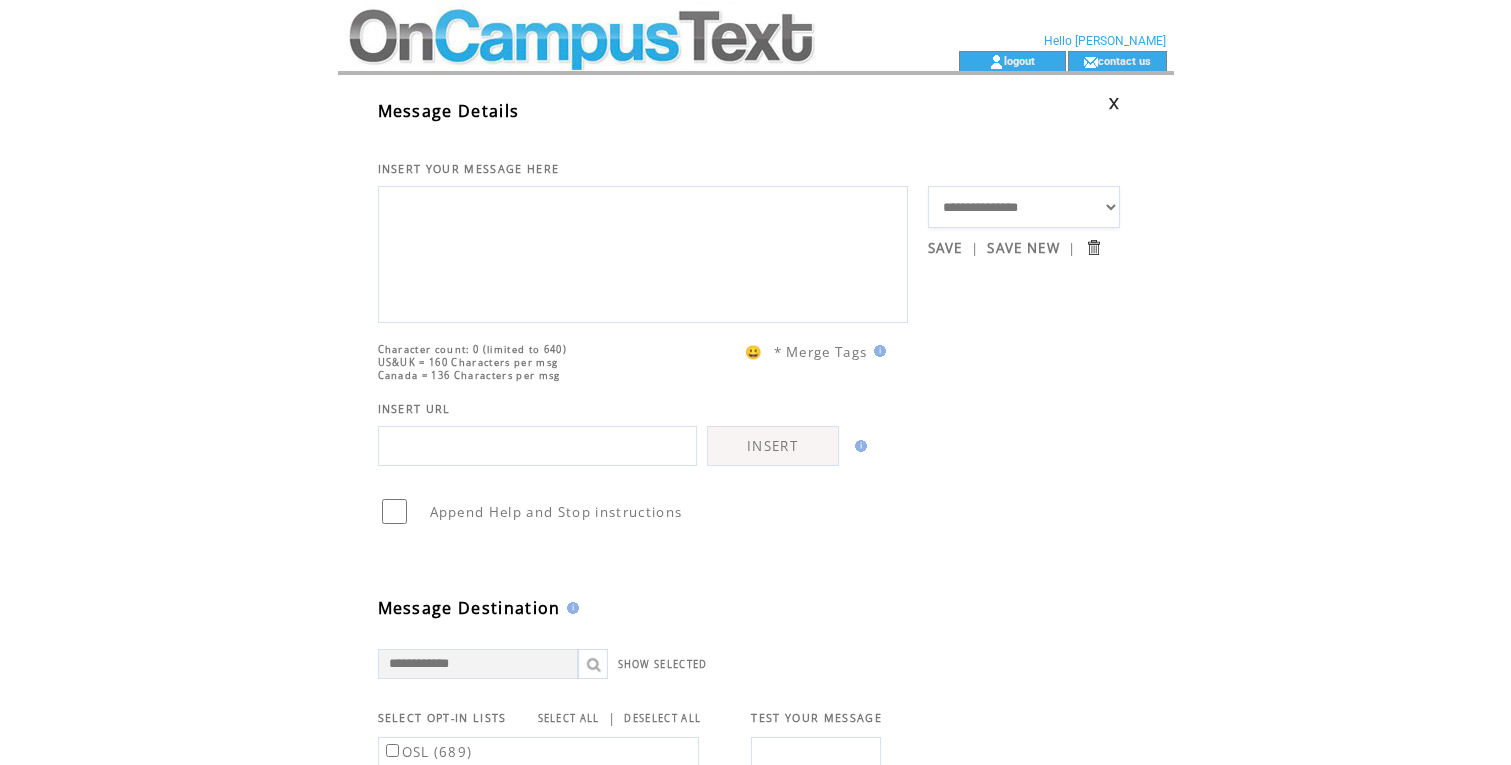 scroll, scrollTop: 0, scrollLeft: 0, axis: both 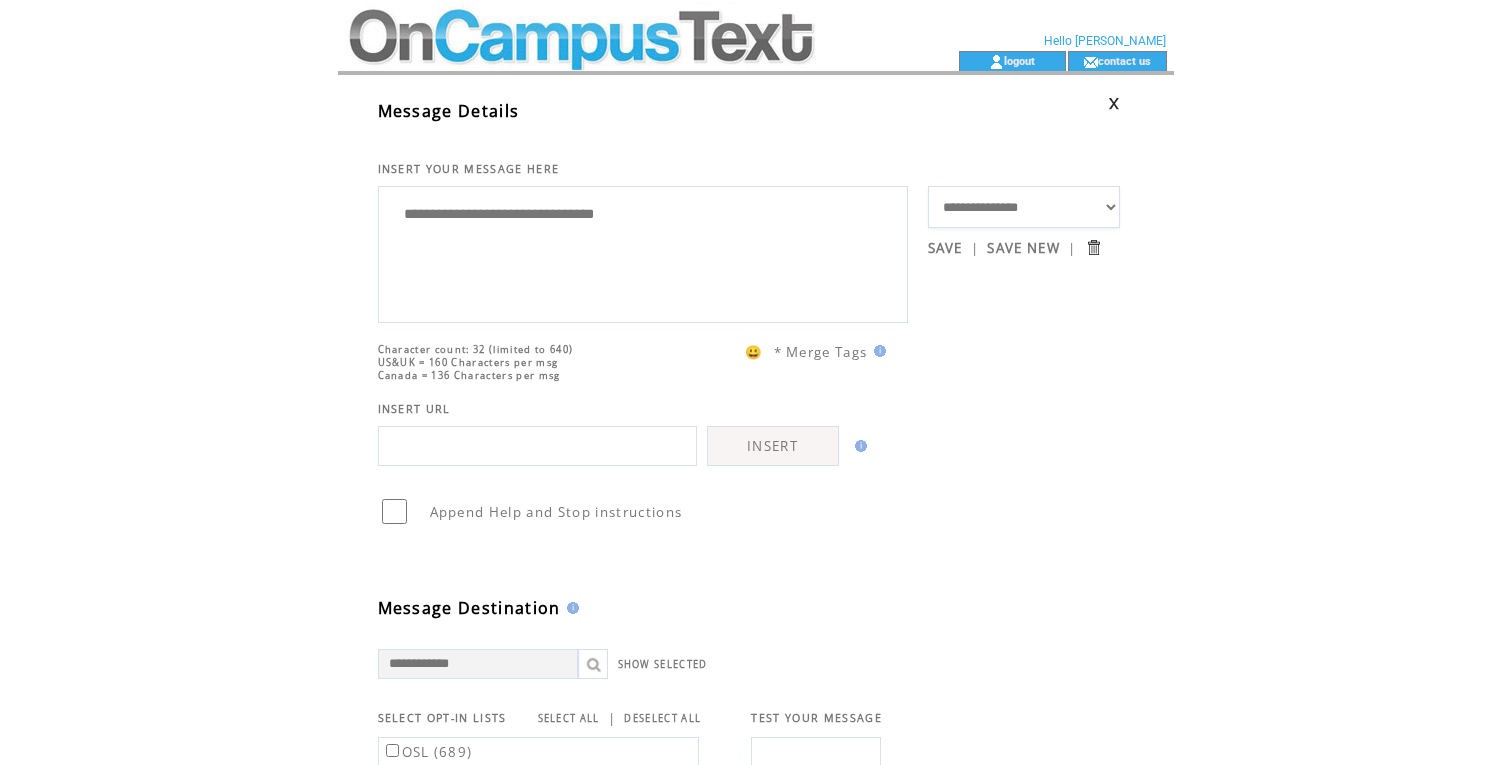 click on "**********" at bounding box center [643, 252] 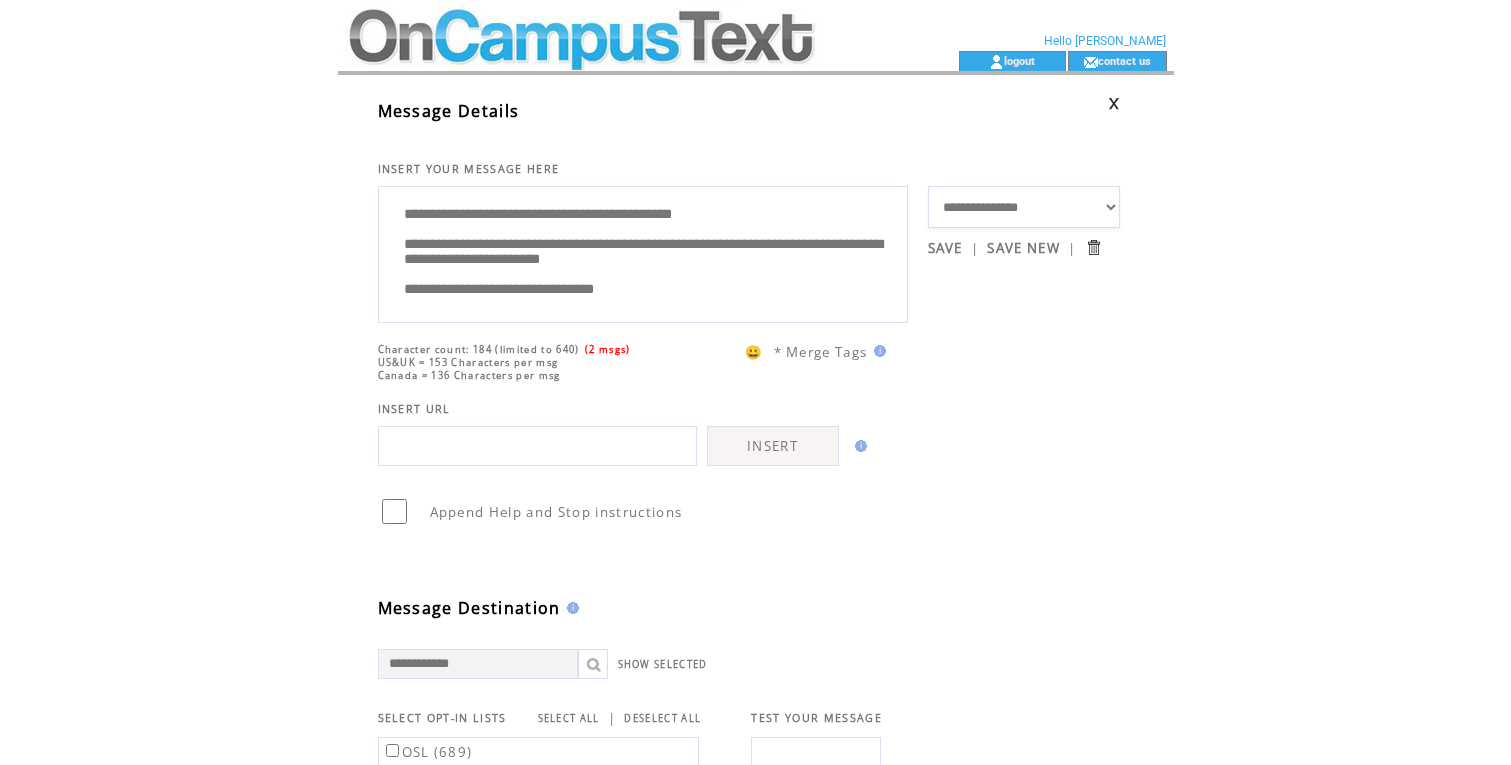 click on "Character count: 184 (limited to 640) (2 msgs) US&UK = 153 Characters per msg Canada = 136 Characters per msg
😀 * Merge Tags" at bounding box center [653, 352] 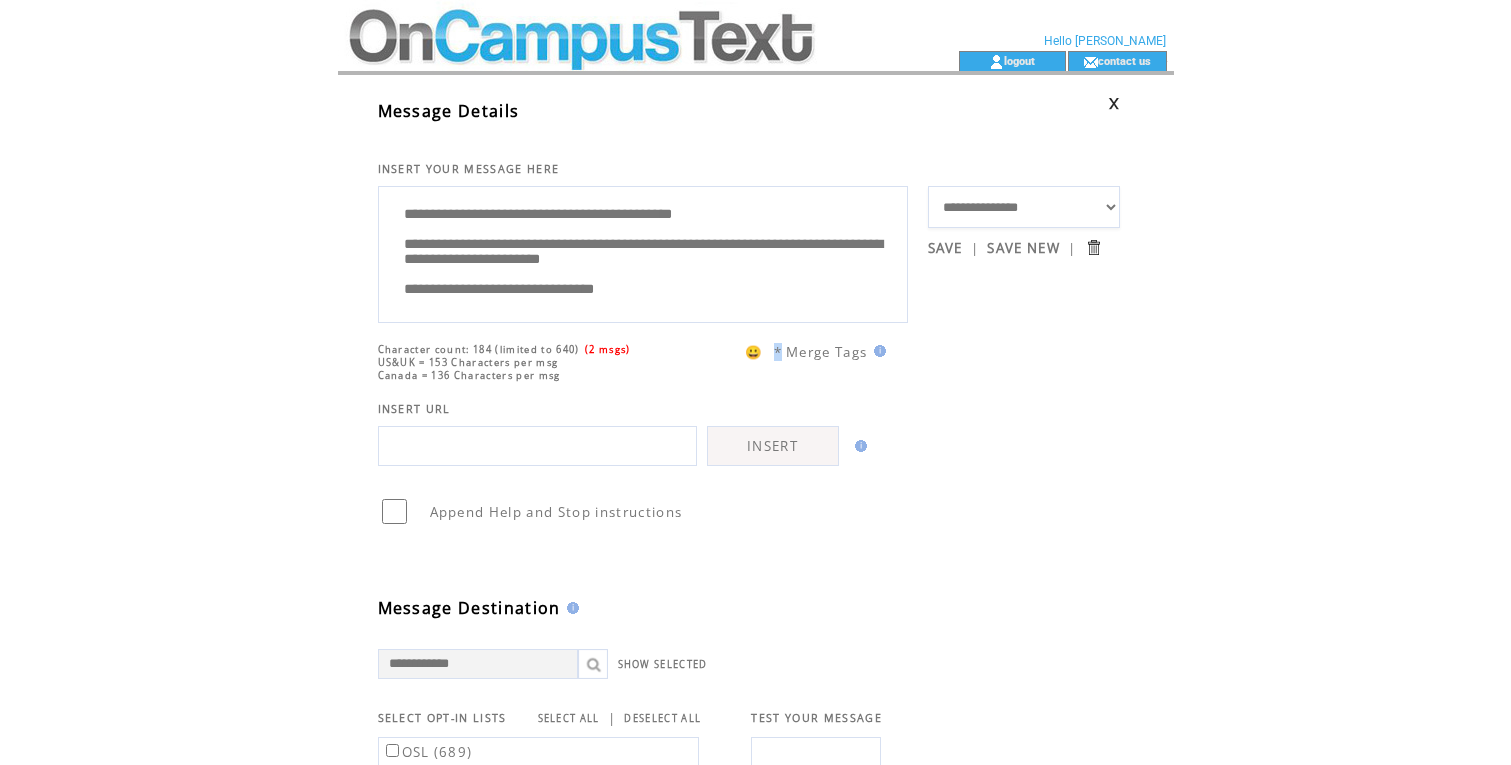 click on "😀" at bounding box center (754, 352) 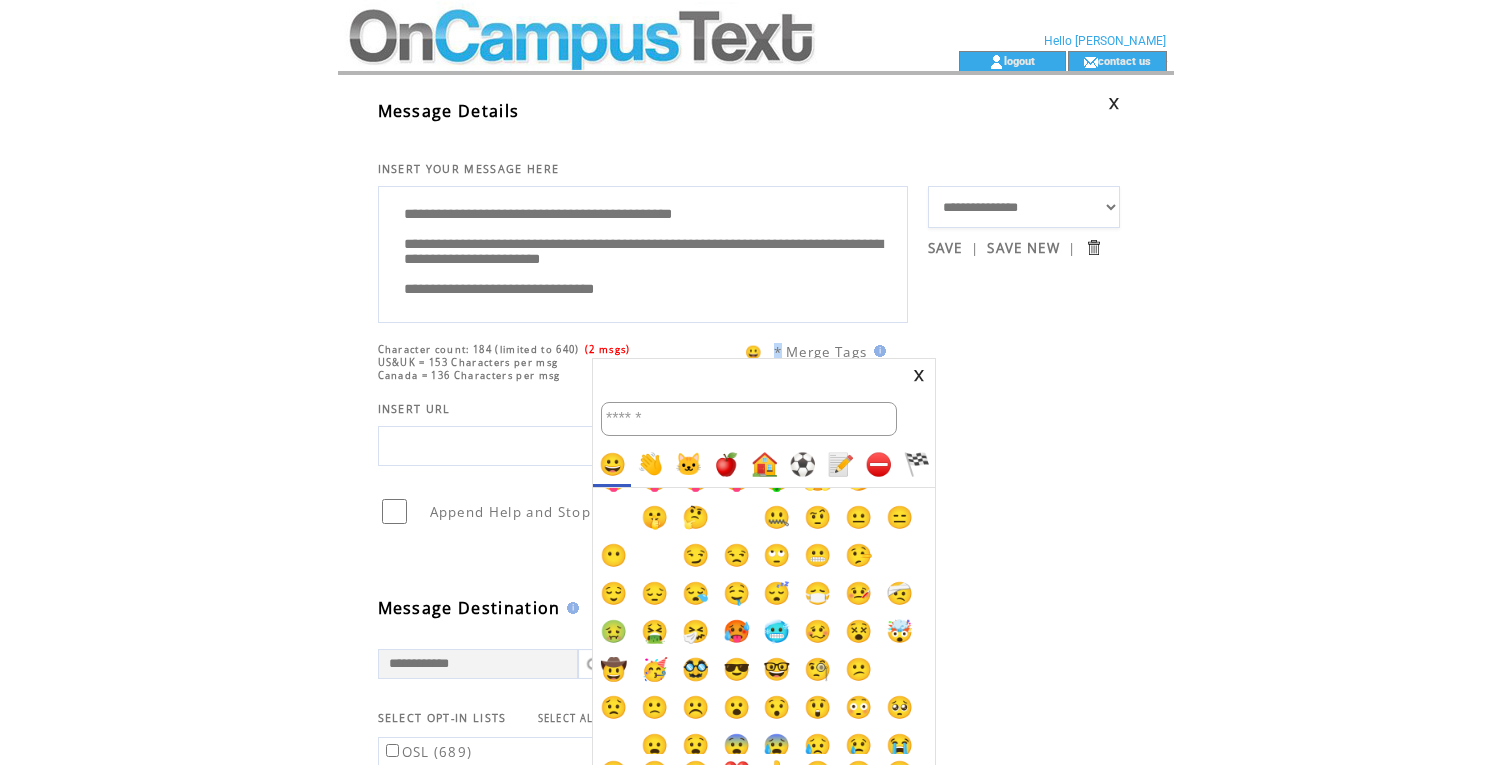 scroll, scrollTop: 160, scrollLeft: 0, axis: vertical 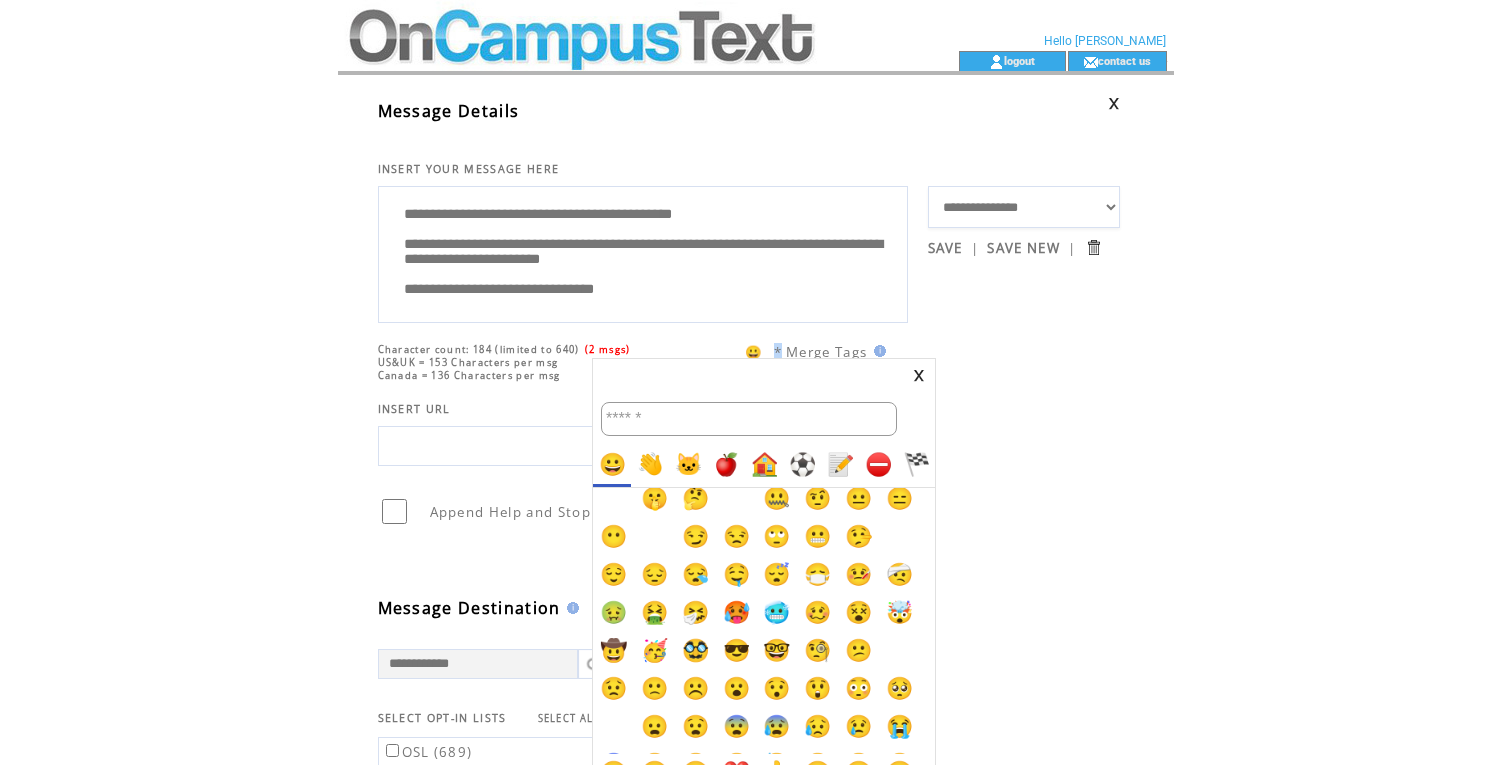 click on "😎" at bounding box center (736, 651) 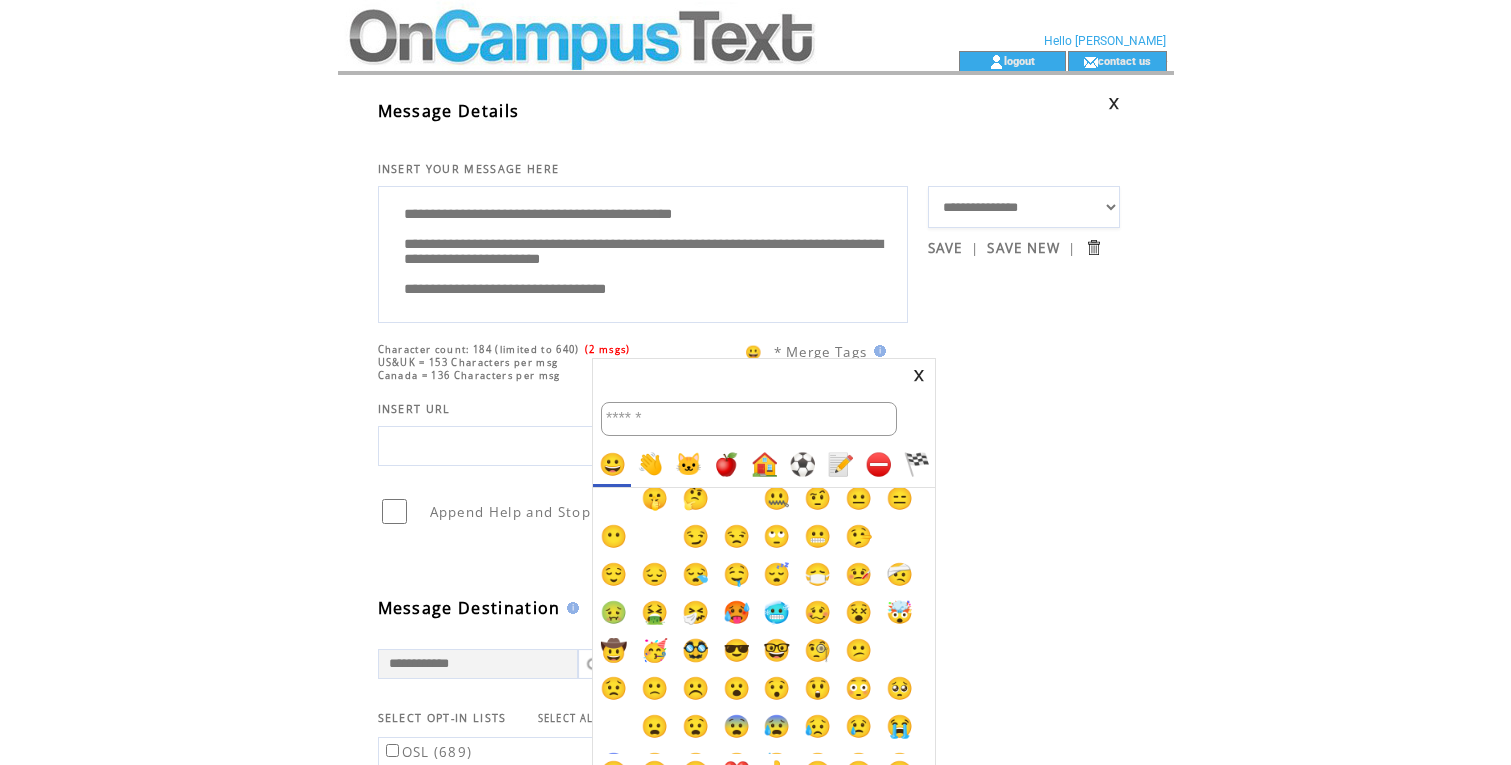click at bounding box center [755, 382] 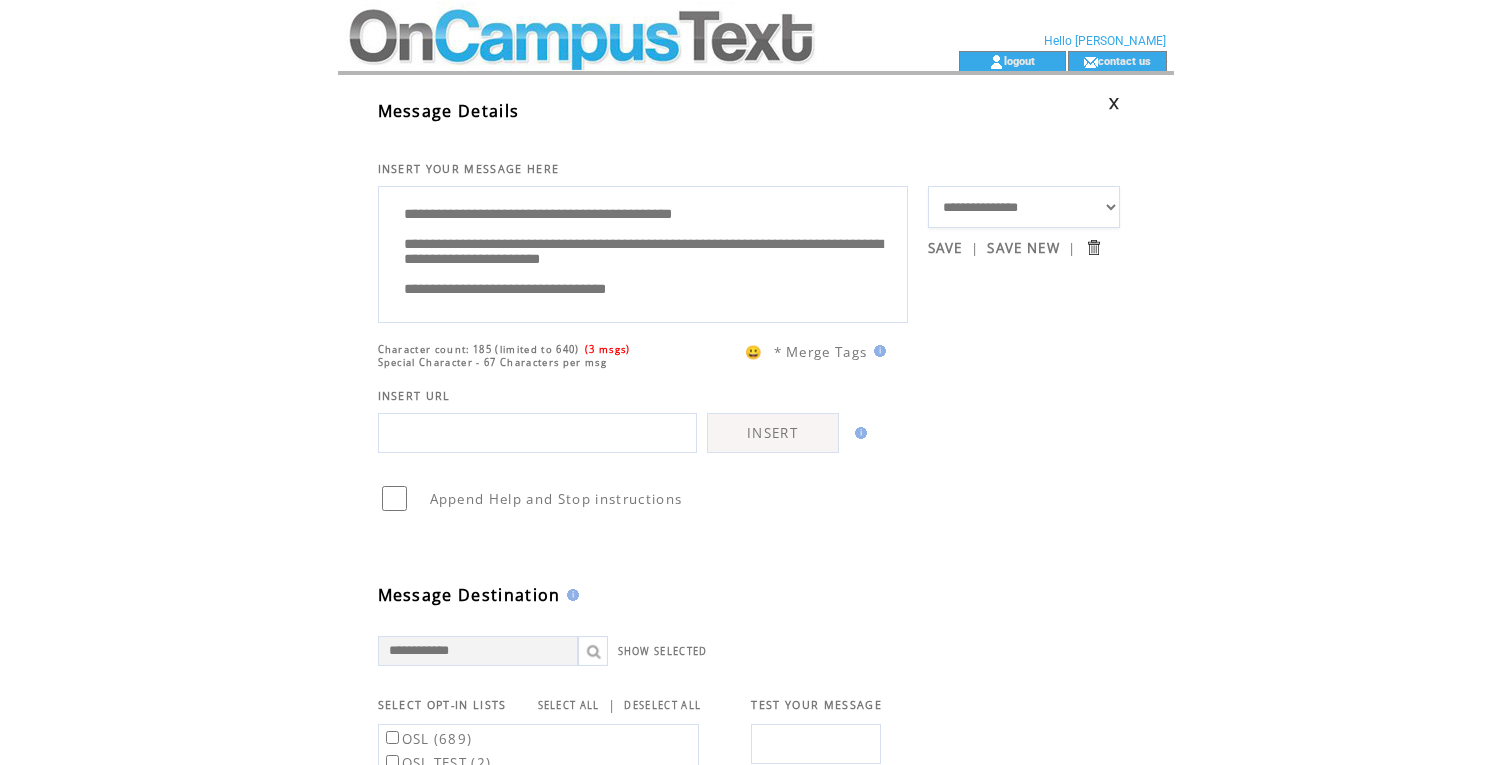 click on "**********" at bounding box center (643, 252) 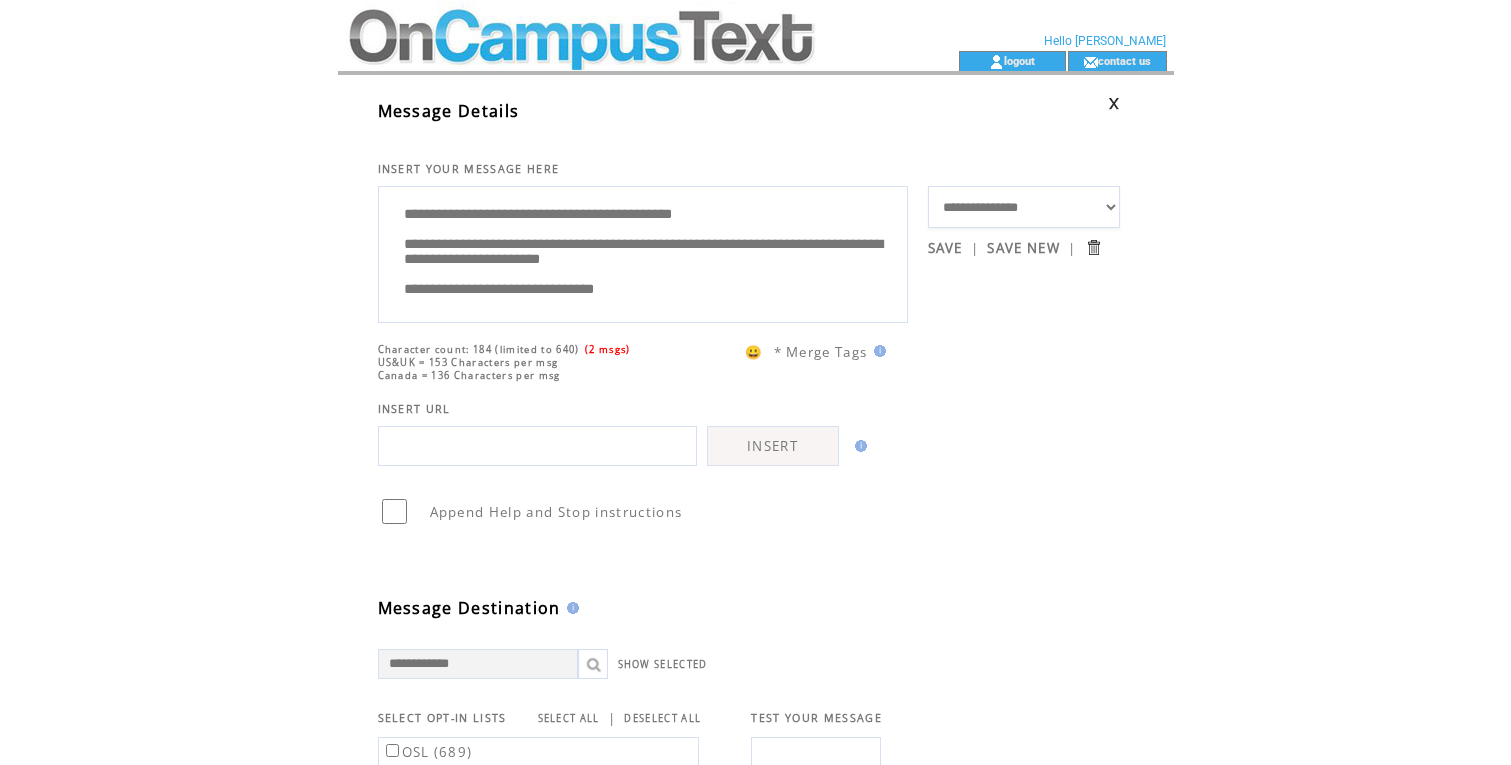 click on "**********" at bounding box center (643, 252) 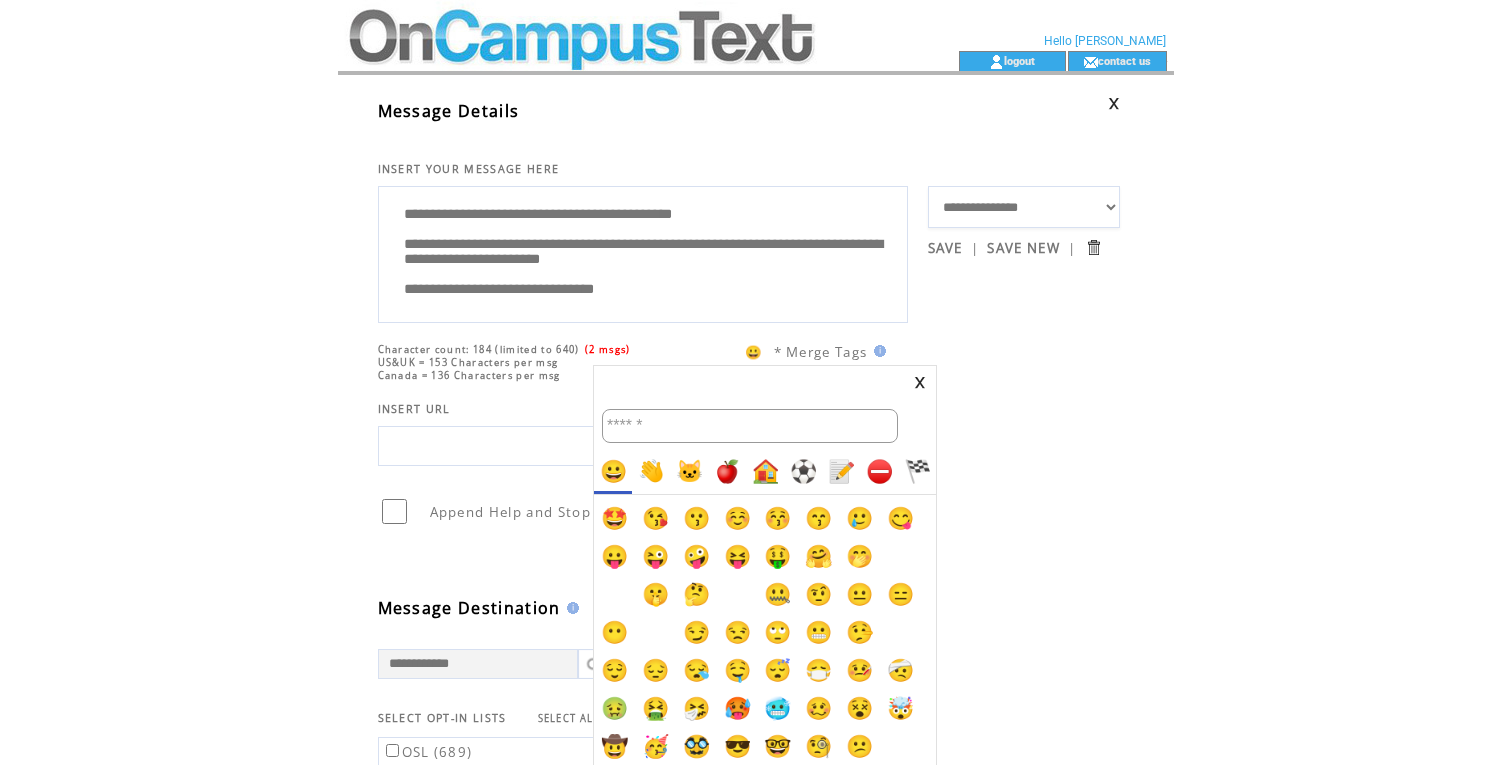 scroll, scrollTop: 0, scrollLeft: 0, axis: both 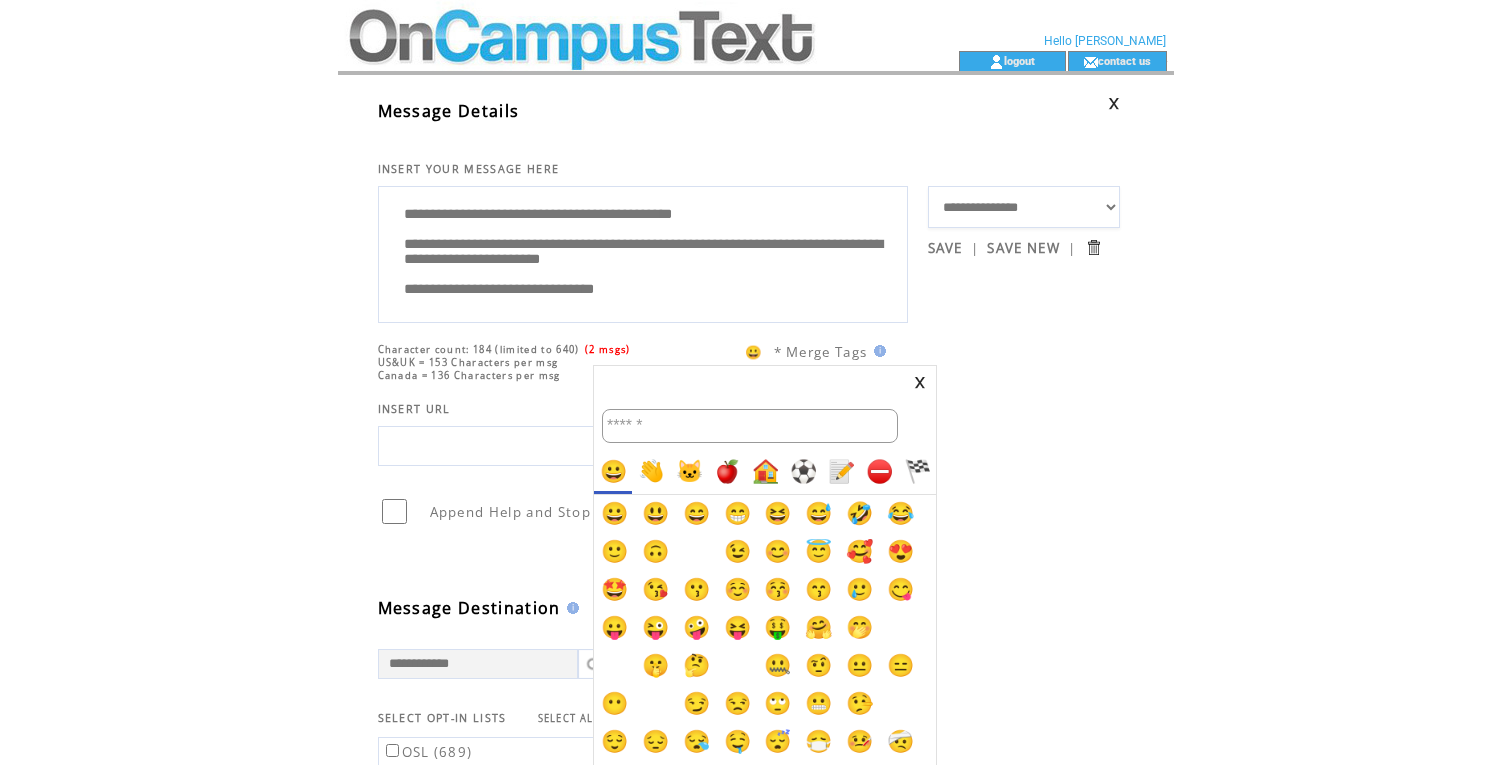 click on "🤩" at bounding box center [614, 590] 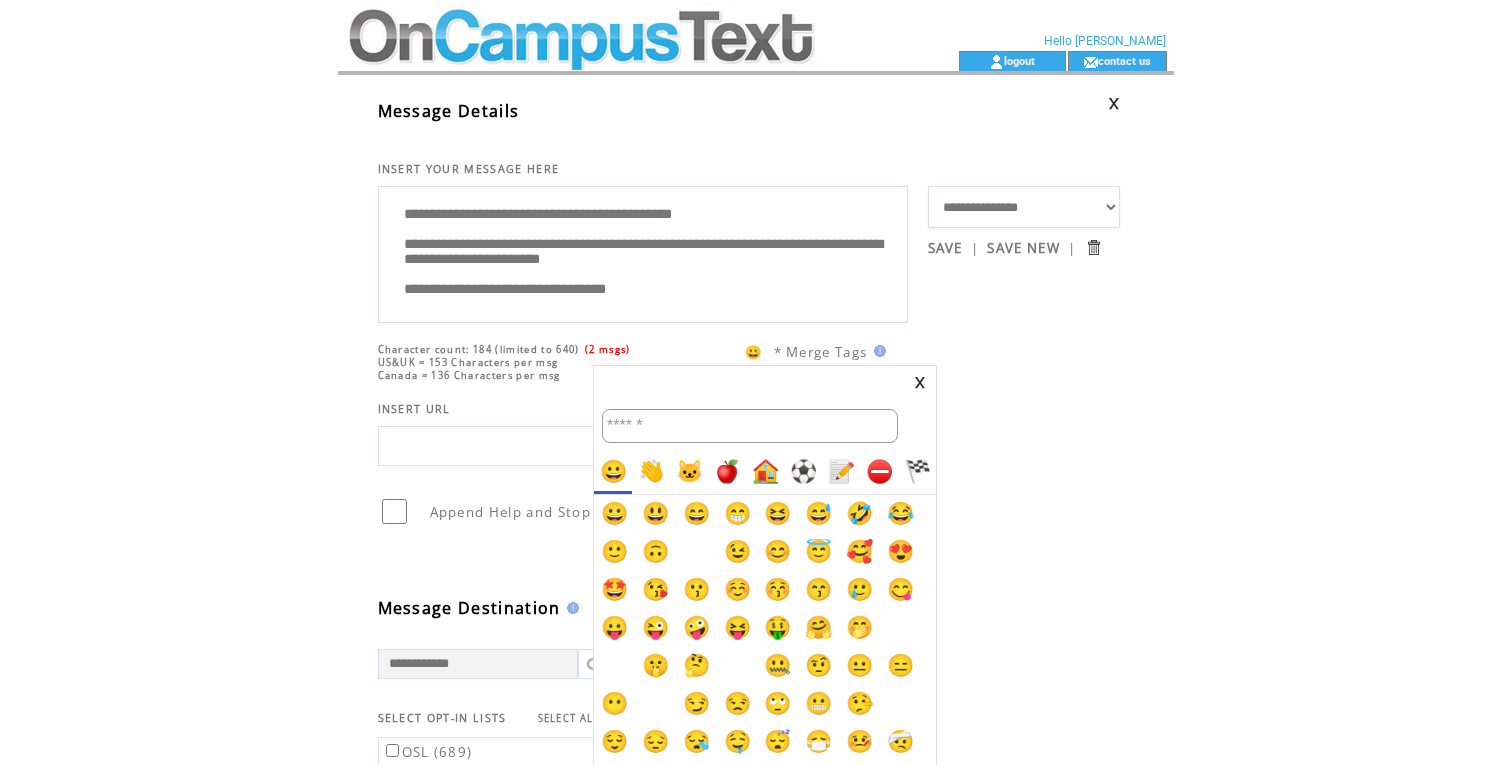 click at bounding box center (755, 382) 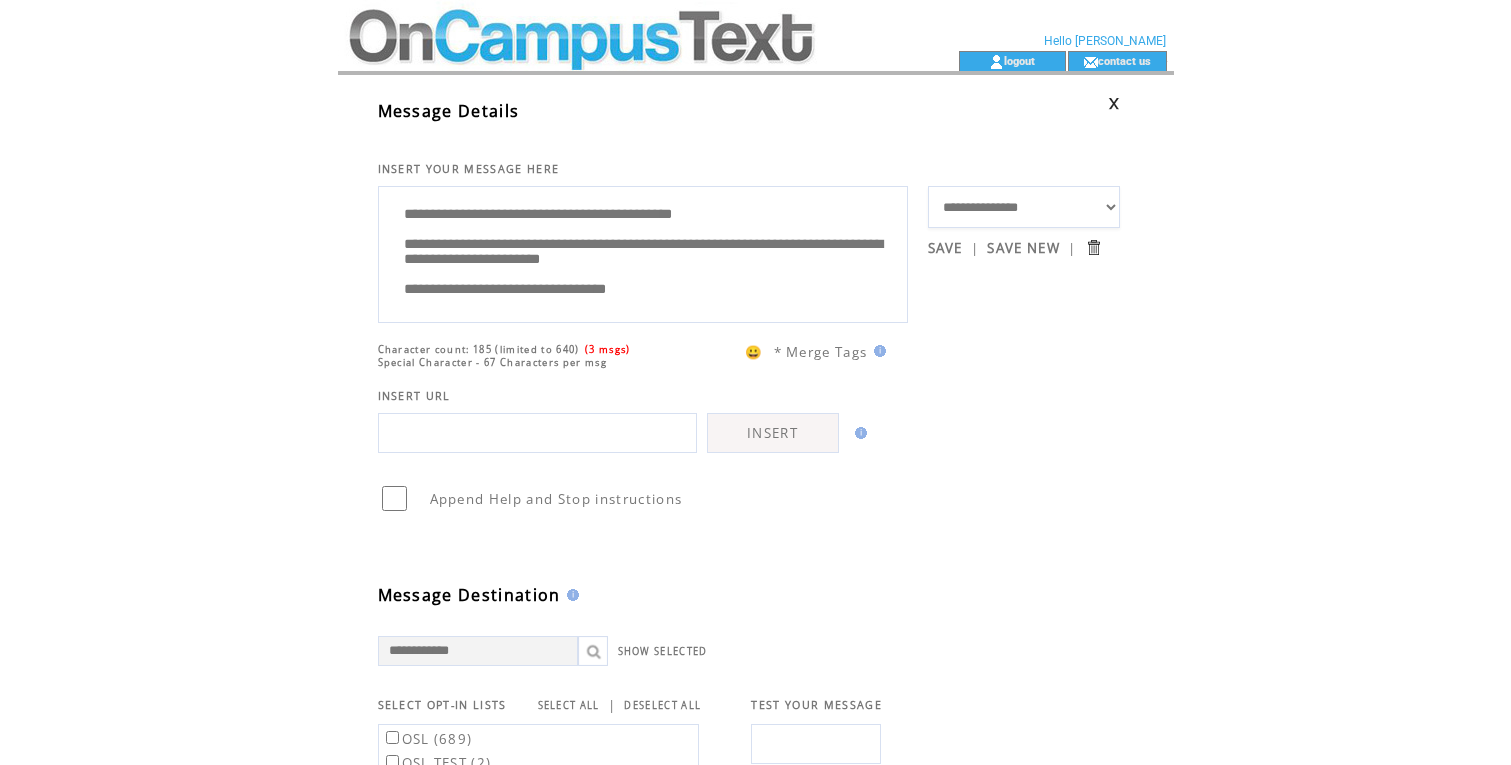 drag, startPoint x: 714, startPoint y: 321, endPoint x: 699, endPoint y: 320, distance: 15.033297 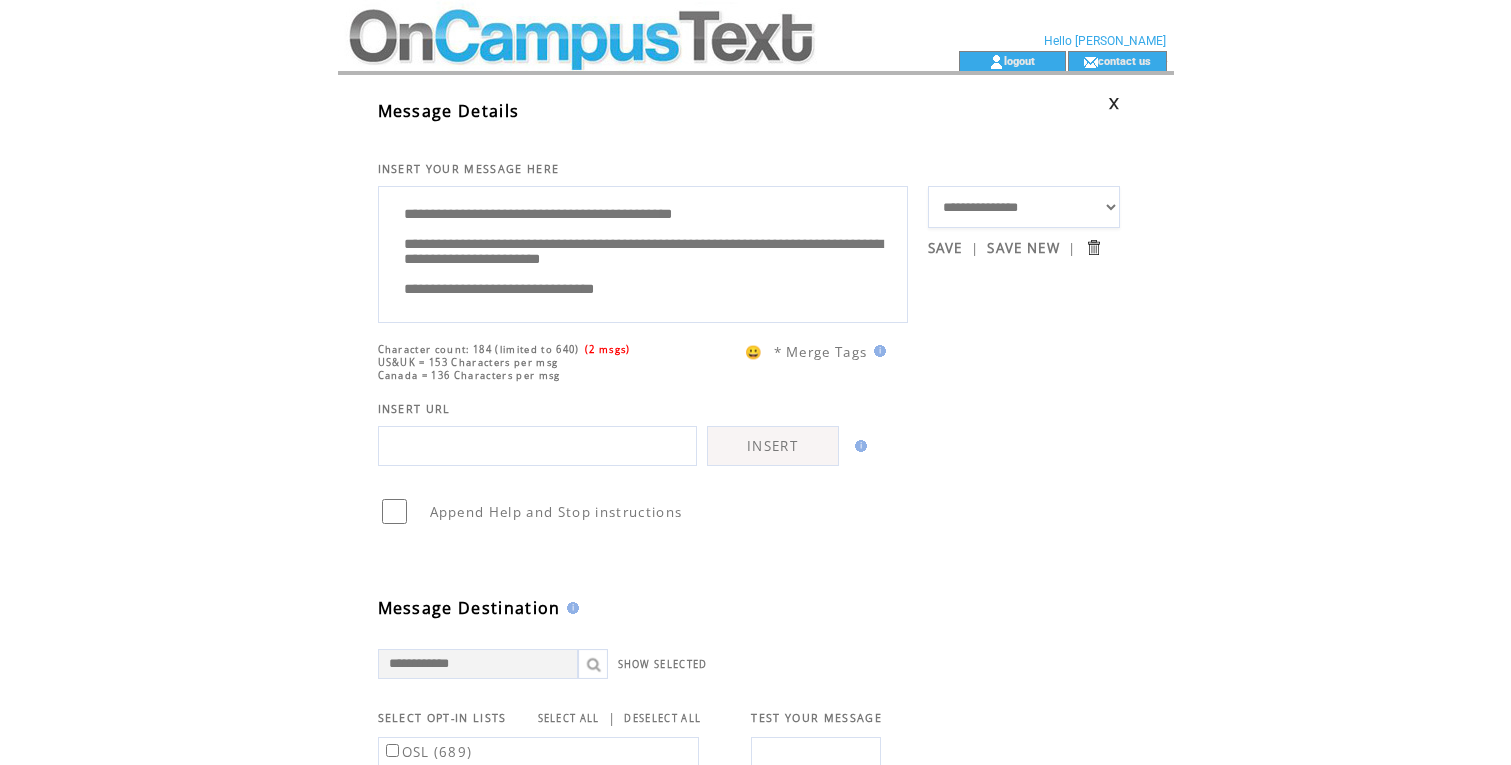 click on "**********" at bounding box center (643, 252) 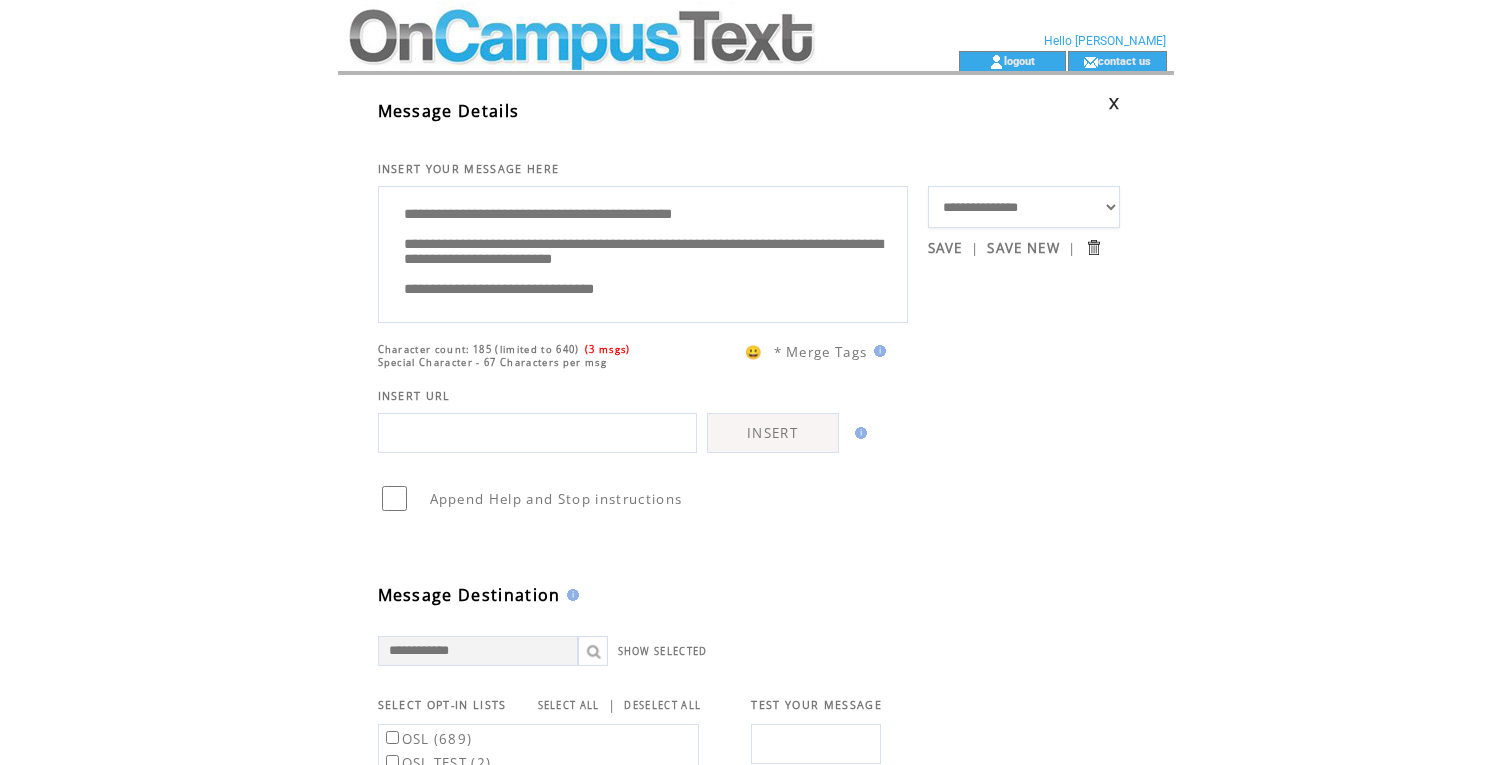 click on "**********" at bounding box center [643, 252] 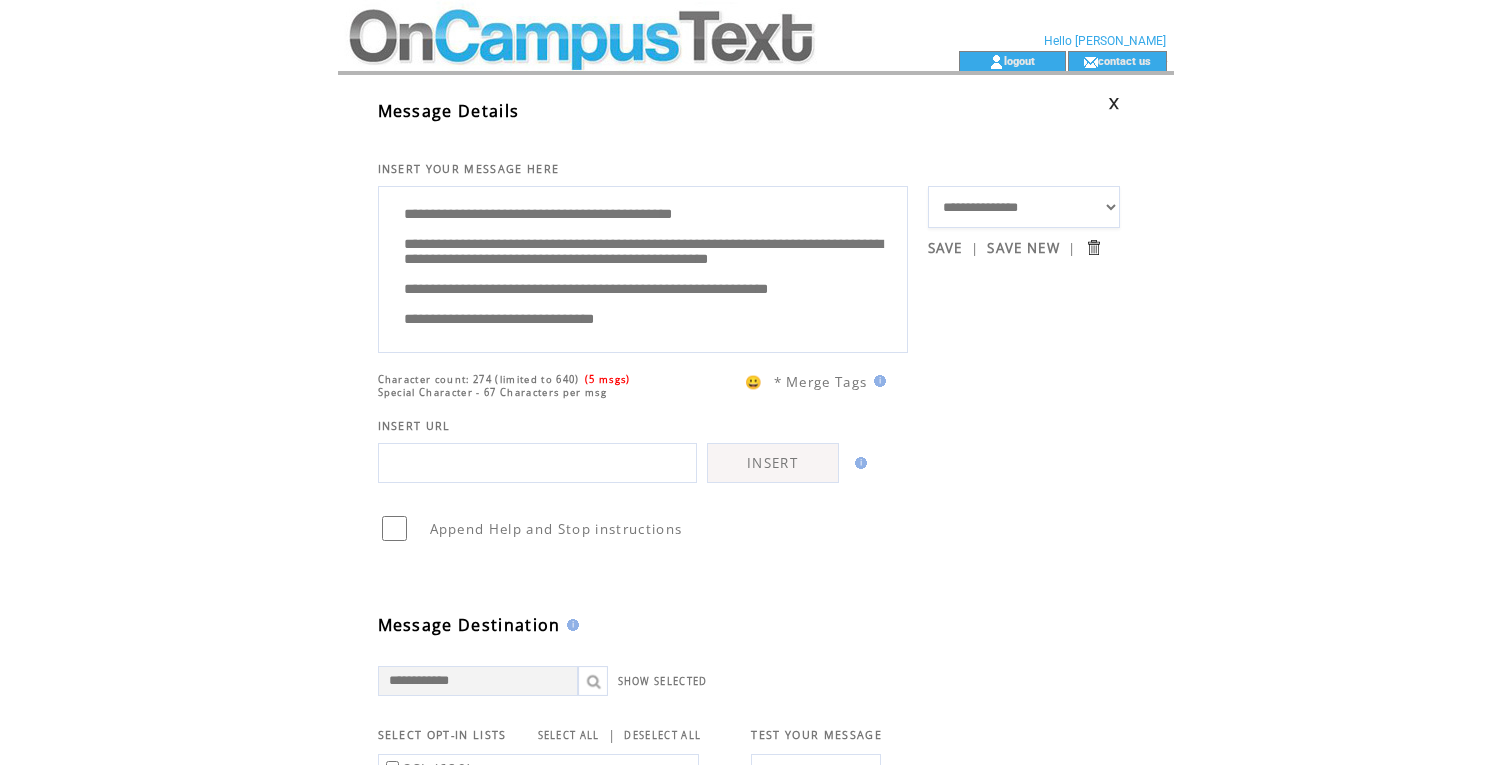 scroll, scrollTop: 80, scrollLeft: 0, axis: vertical 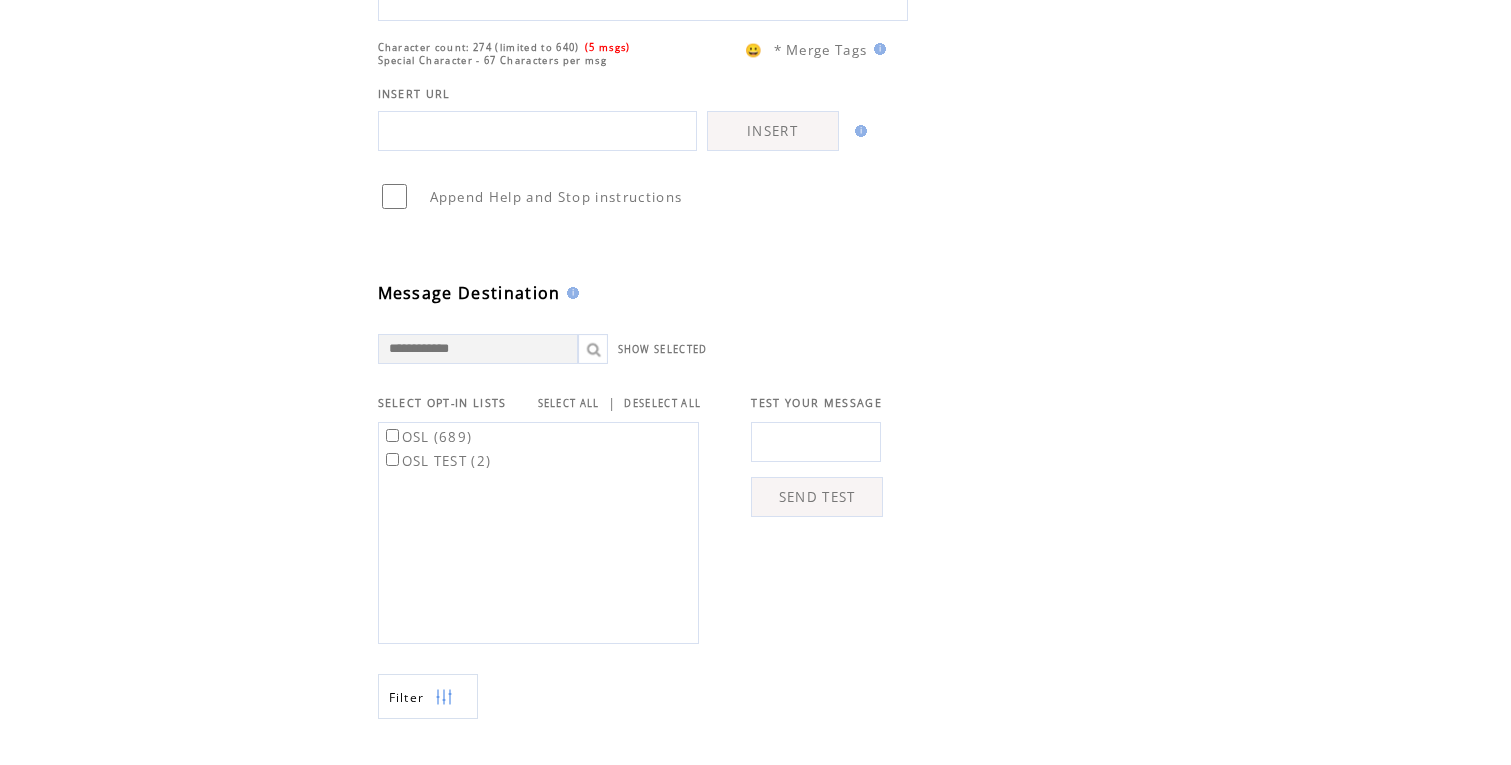type on "**********" 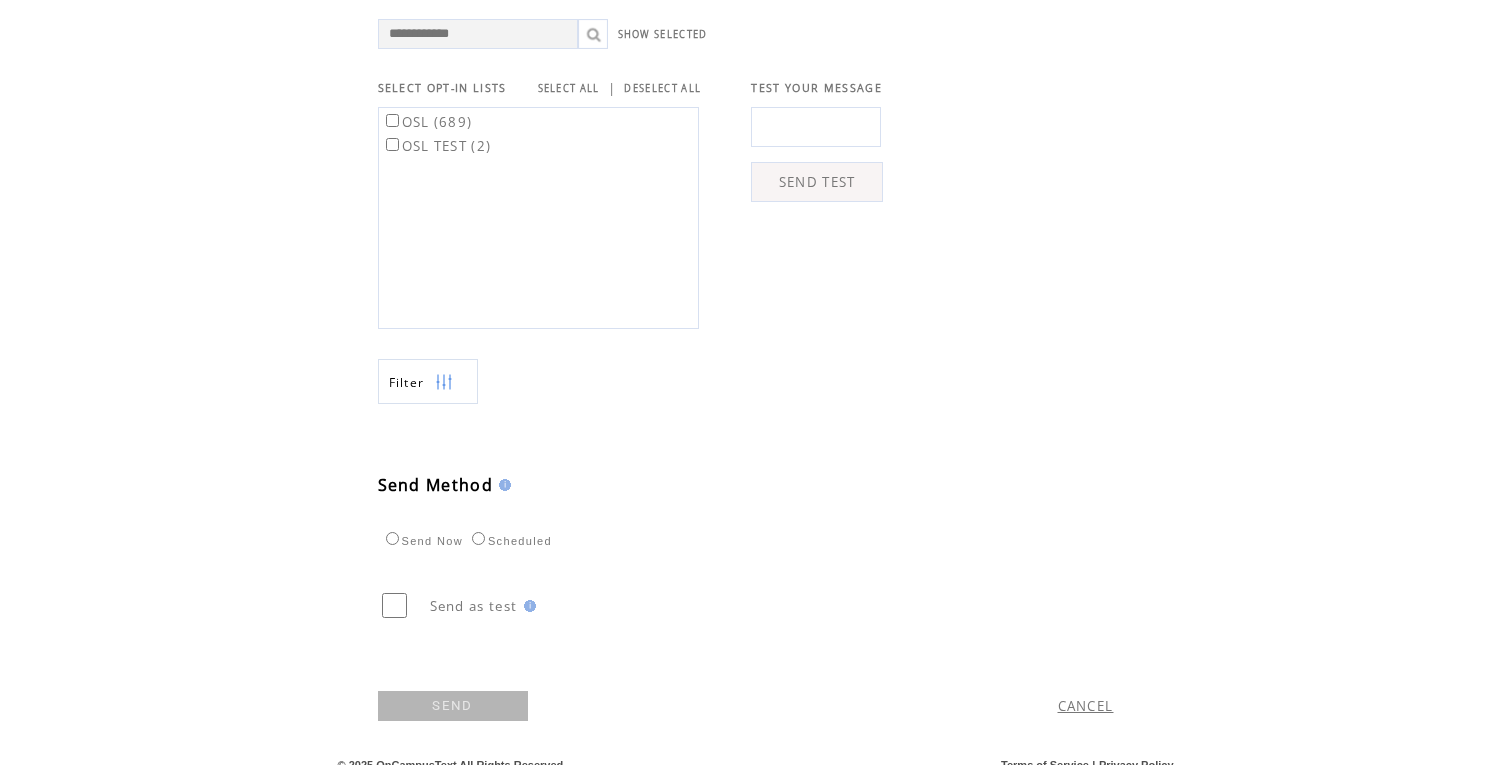 scroll, scrollTop: 663, scrollLeft: 0, axis: vertical 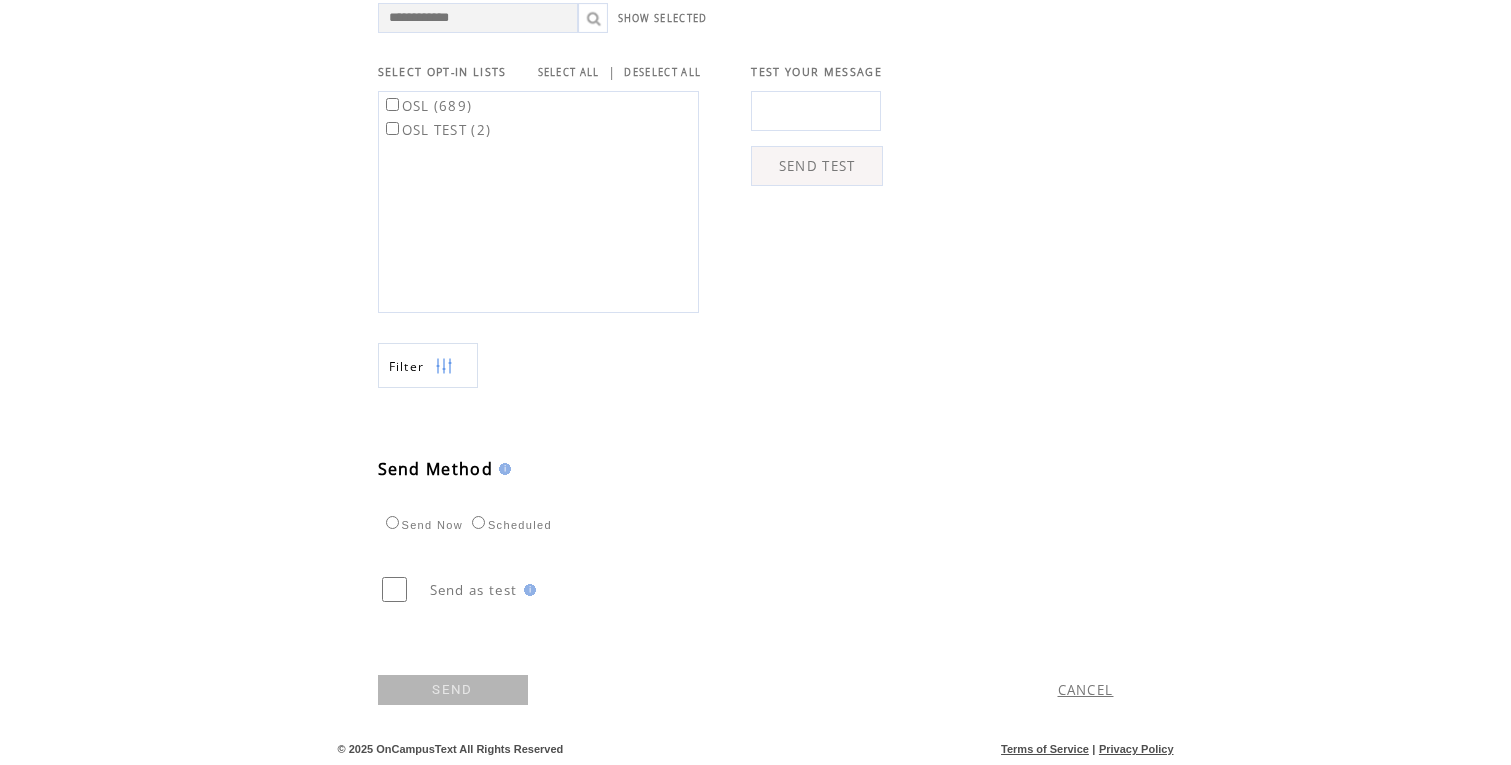 click on "SEND" at bounding box center (453, 690) 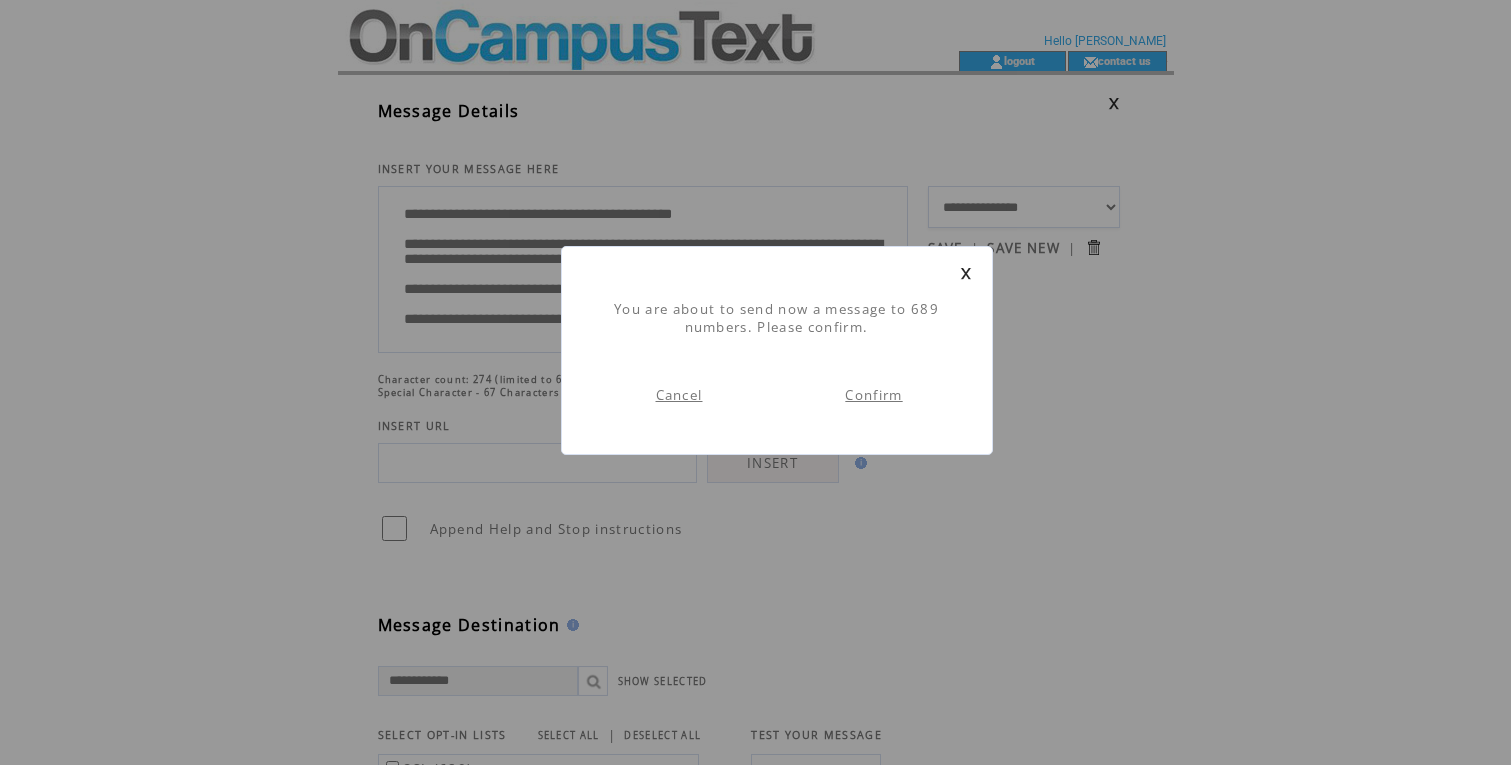 scroll, scrollTop: 1, scrollLeft: 0, axis: vertical 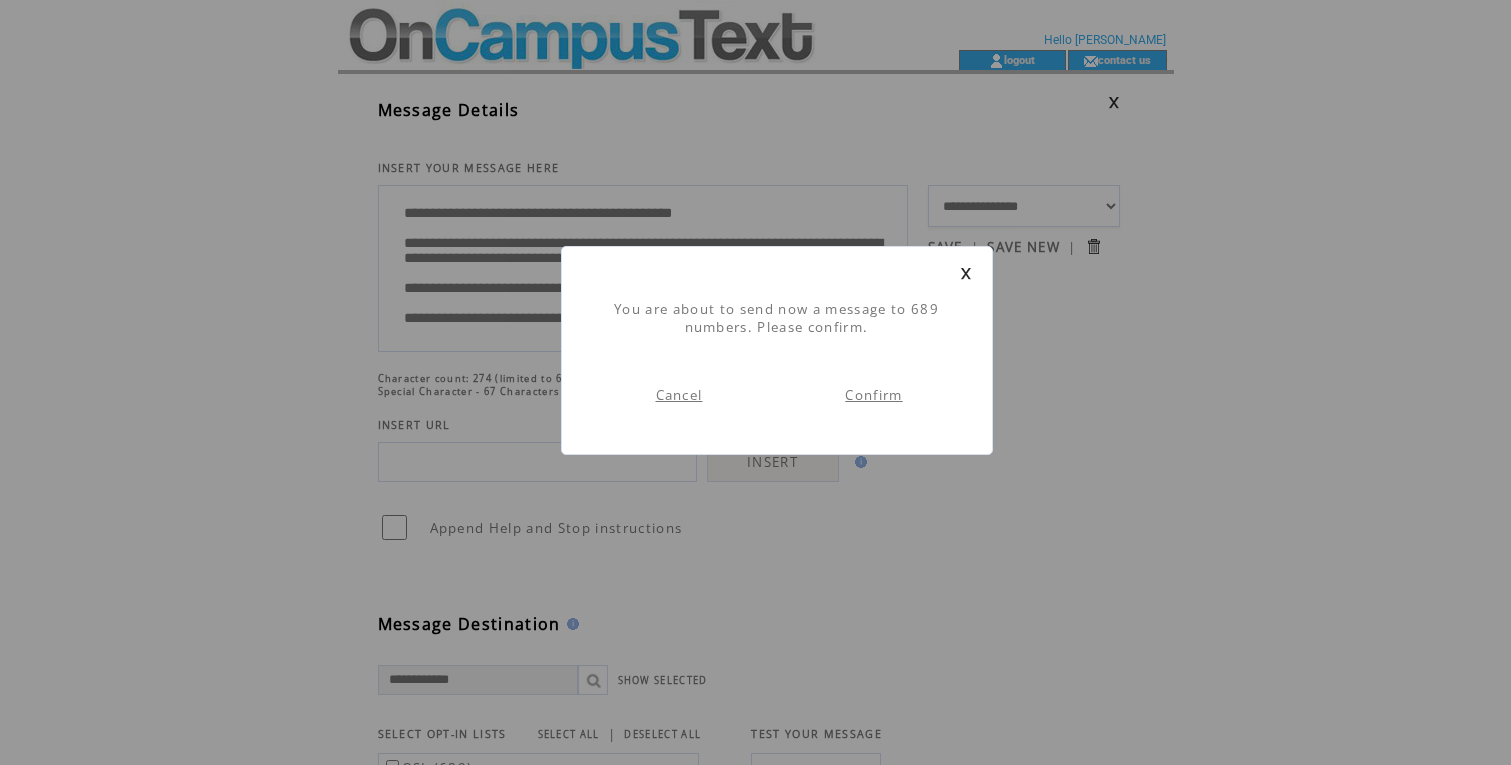 click on "Confirm" at bounding box center [873, 395] 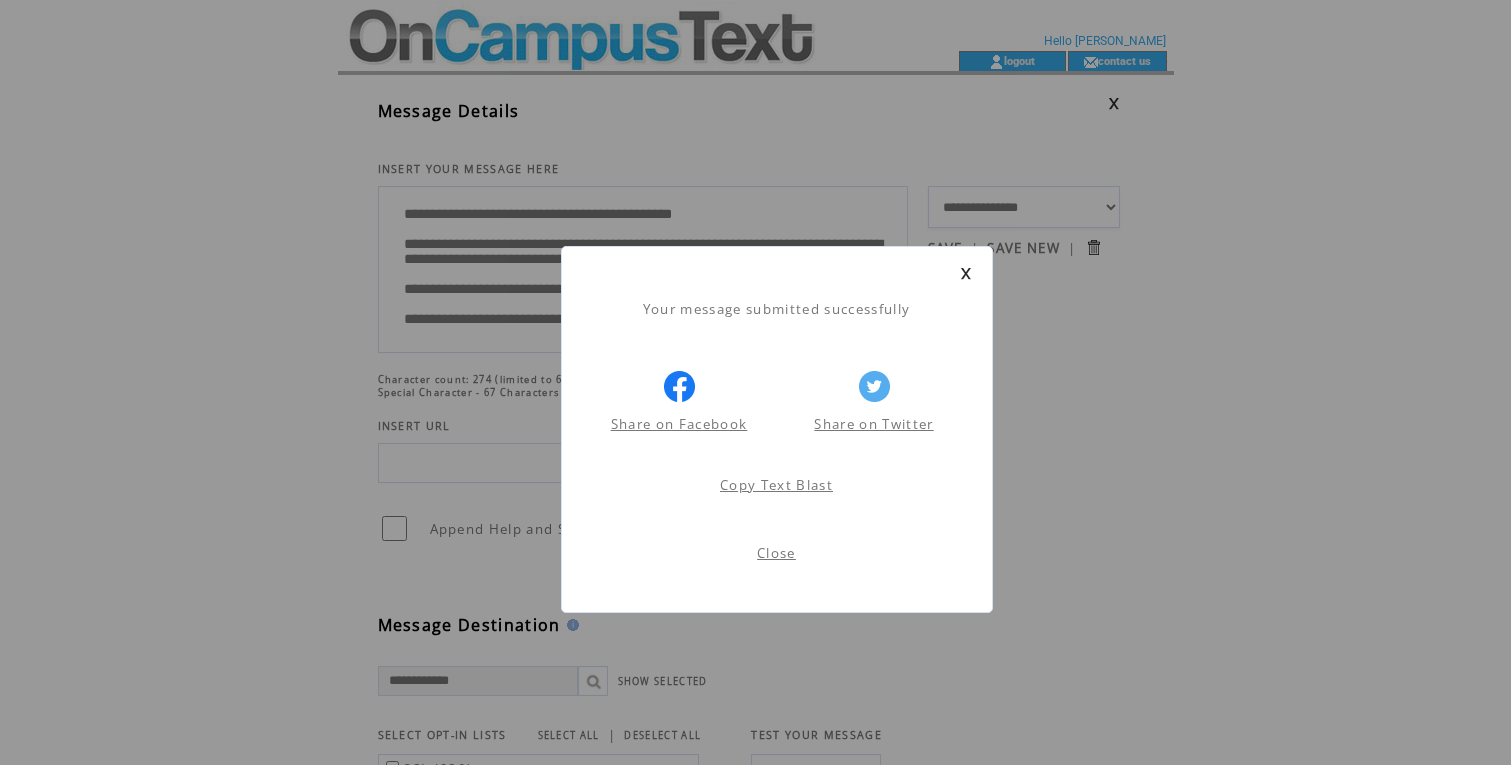 scroll, scrollTop: 1, scrollLeft: 0, axis: vertical 